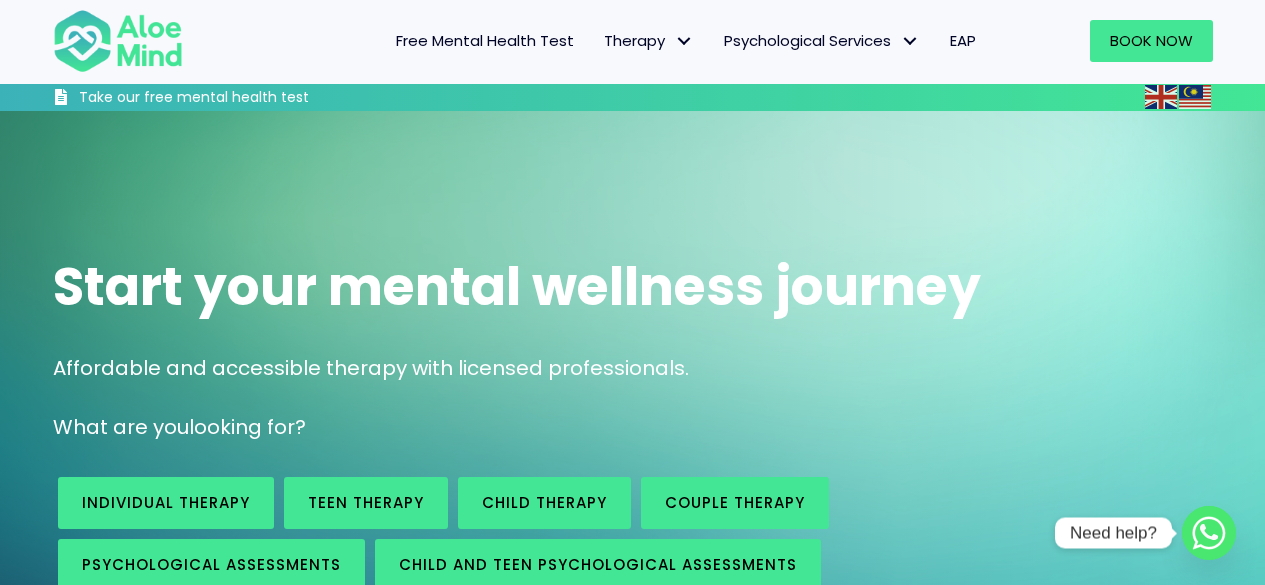 scroll, scrollTop: 54, scrollLeft: 0, axis: vertical 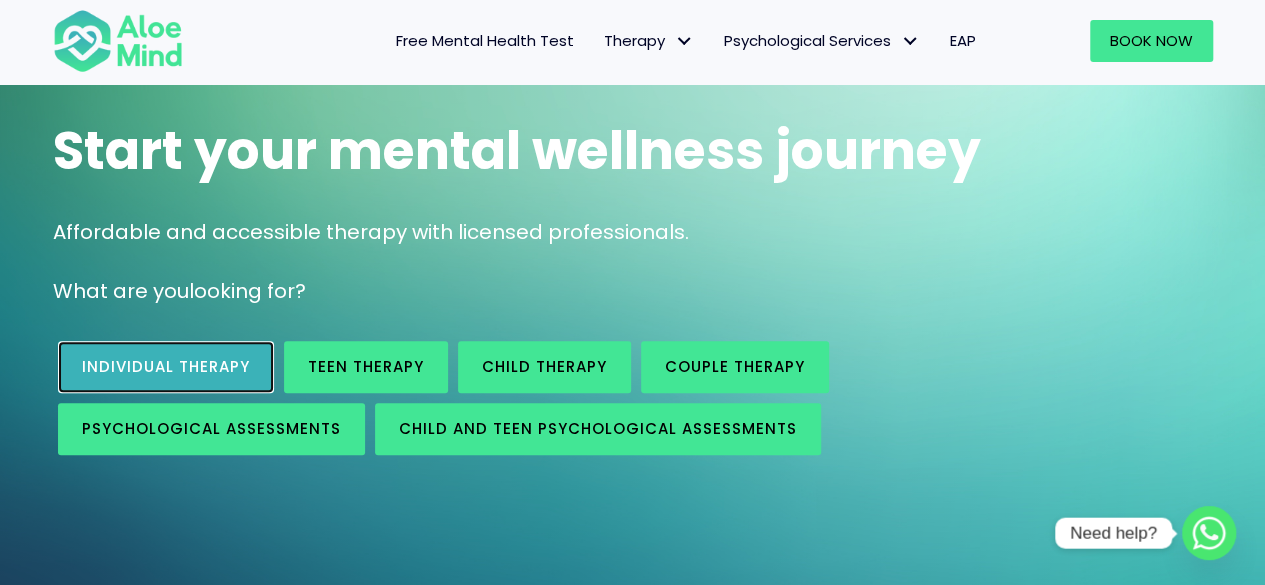 click on "Individual therapy" at bounding box center [166, 366] 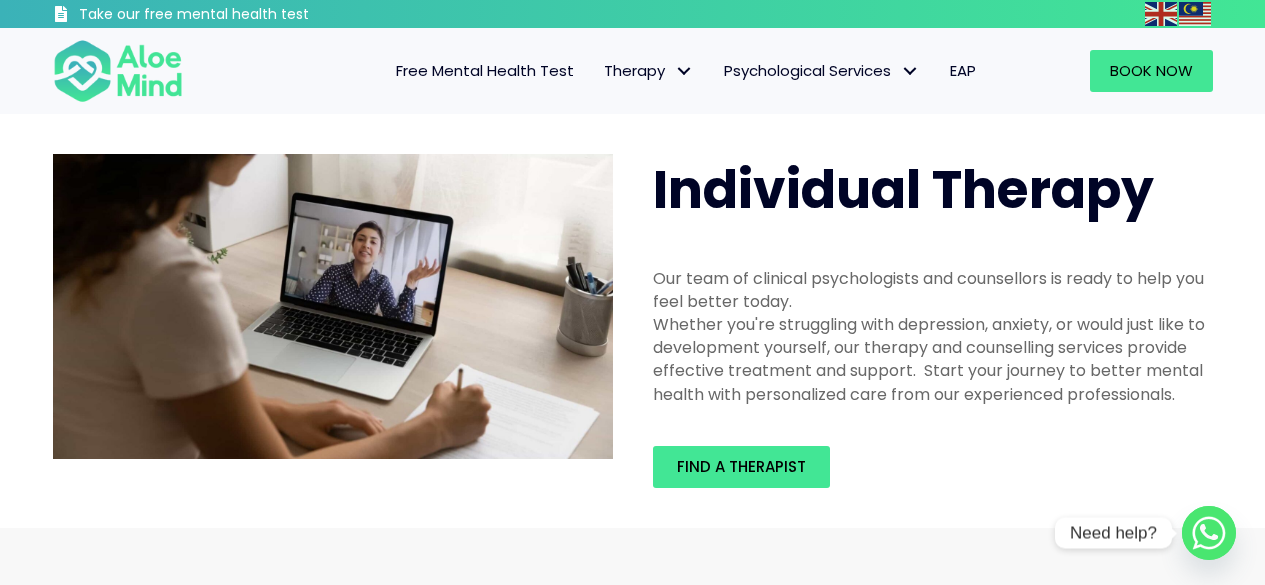 scroll, scrollTop: 0, scrollLeft: 0, axis: both 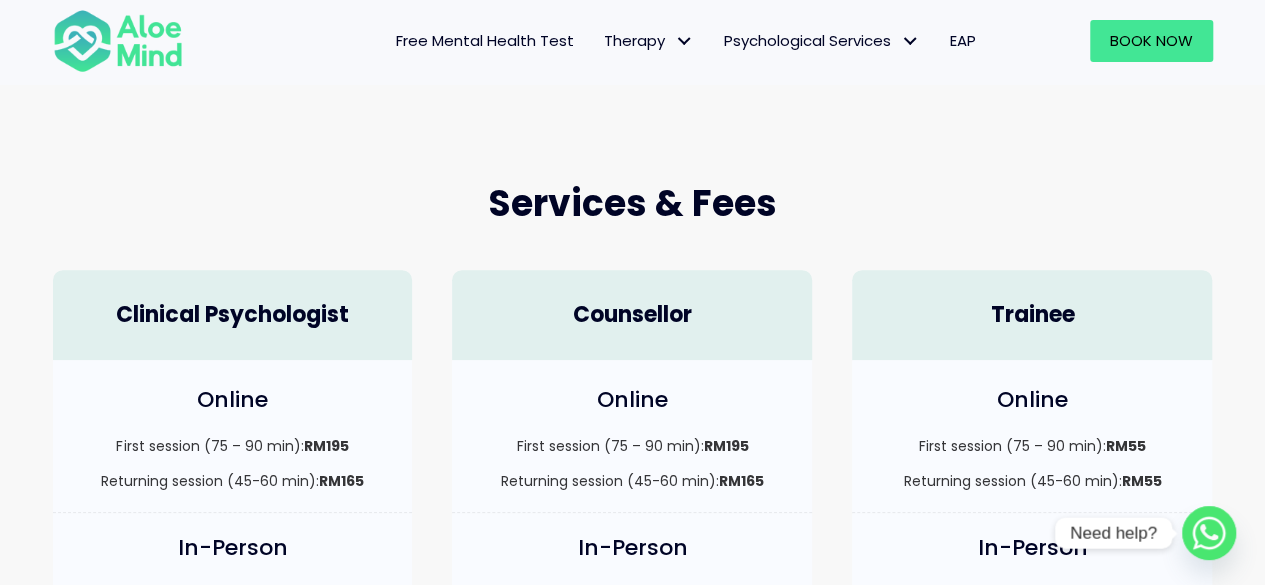 click on "Clinical Psychologist" at bounding box center (233, 315) 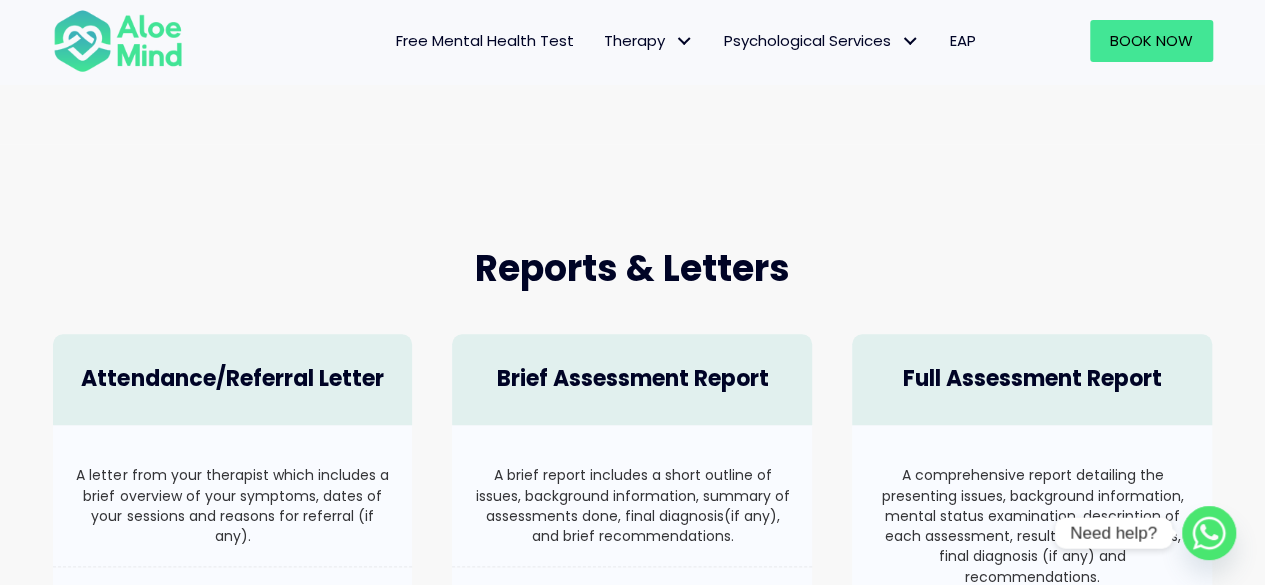 scroll, scrollTop: 1062, scrollLeft: 0, axis: vertical 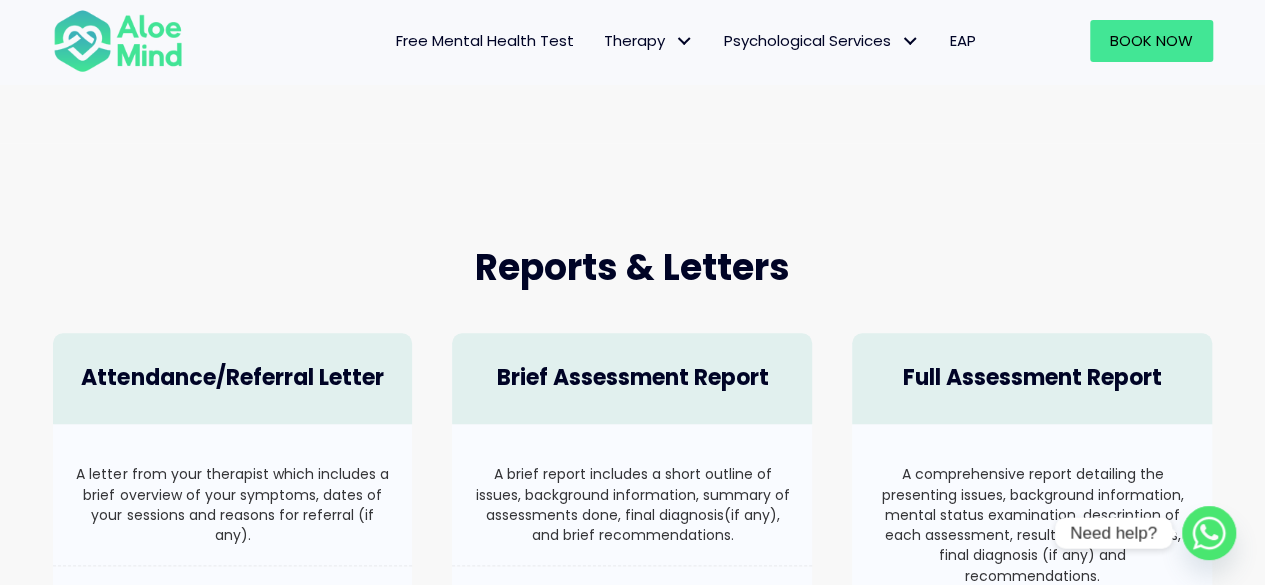 click on "Free Mental Health Test" at bounding box center [485, 40] 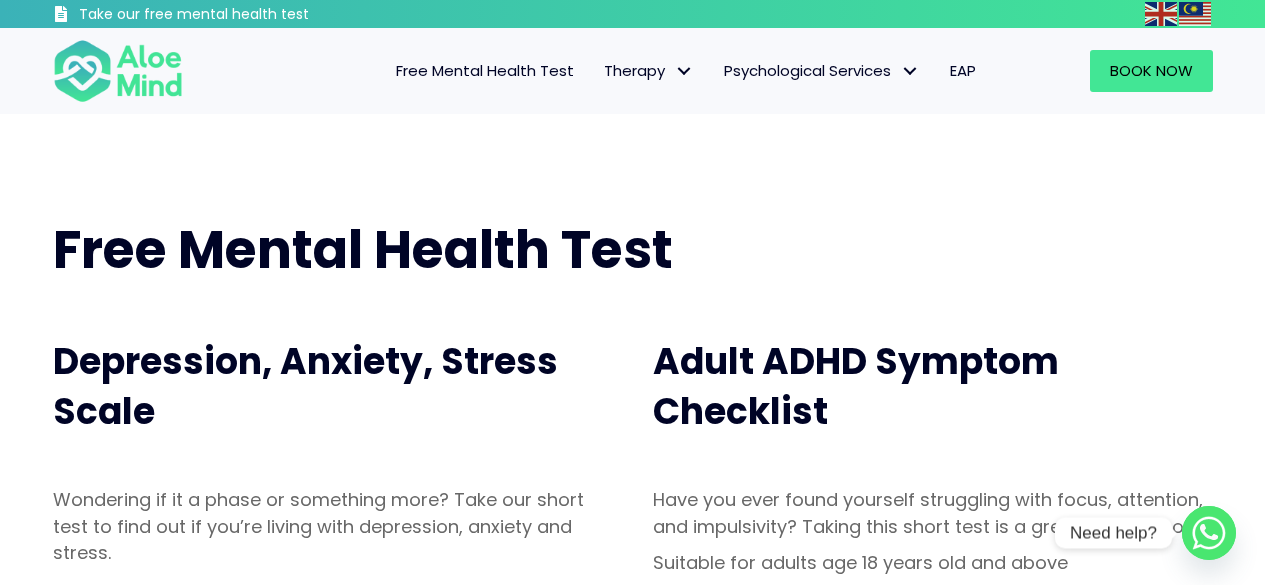 scroll, scrollTop: 0, scrollLeft: 0, axis: both 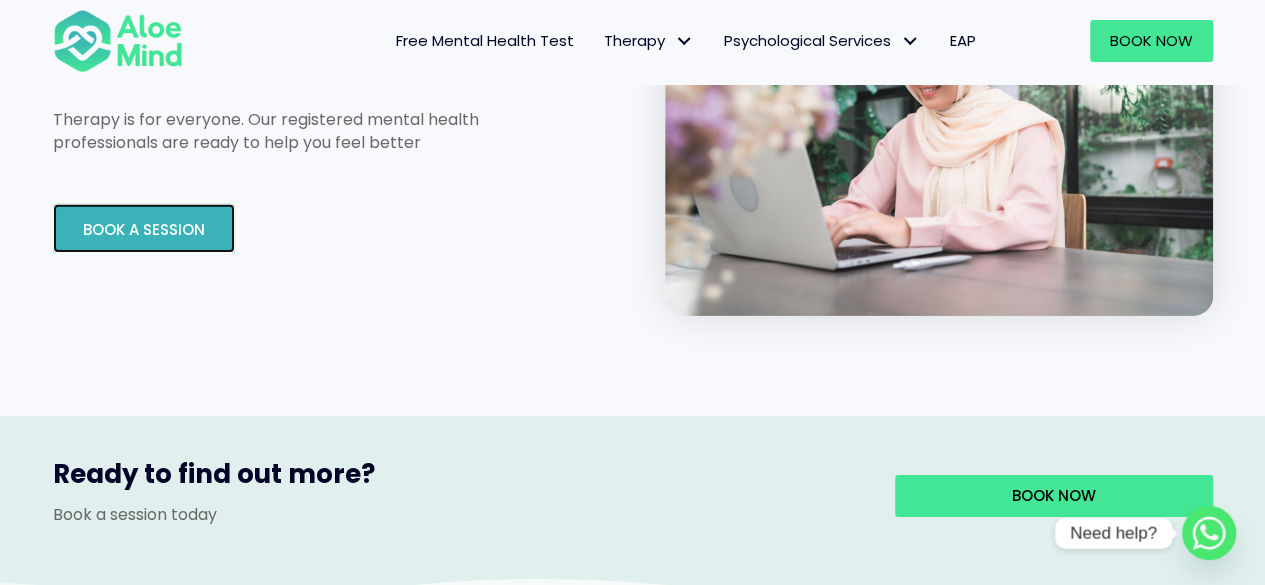 click on "Book A Session" at bounding box center (144, 229) 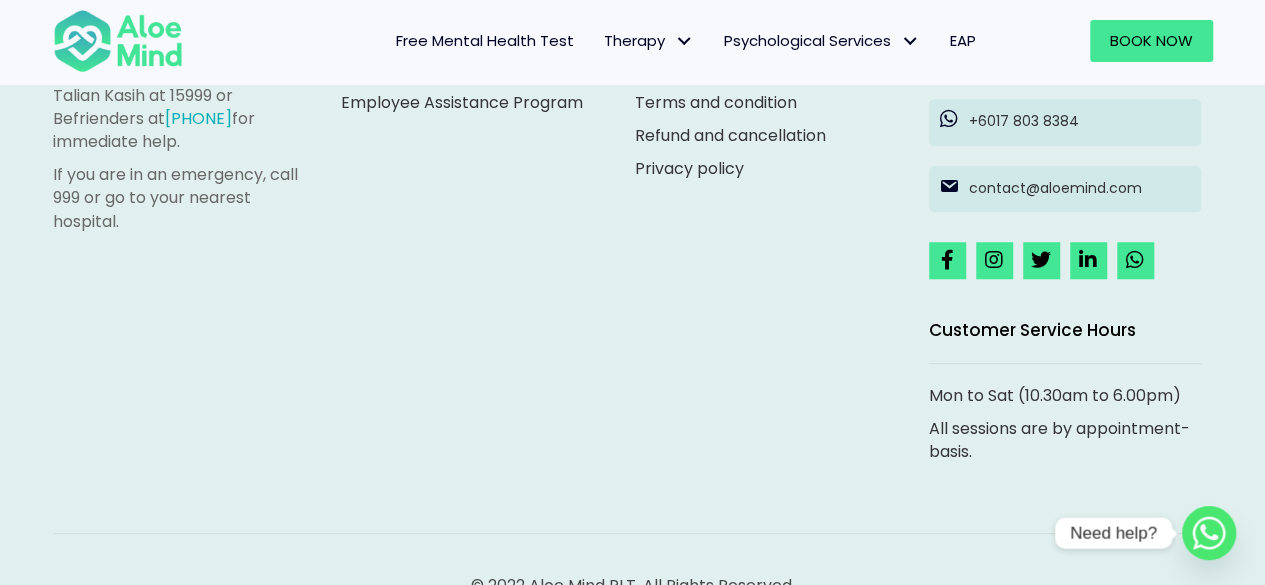 scroll, scrollTop: 4066, scrollLeft: 0, axis: vertical 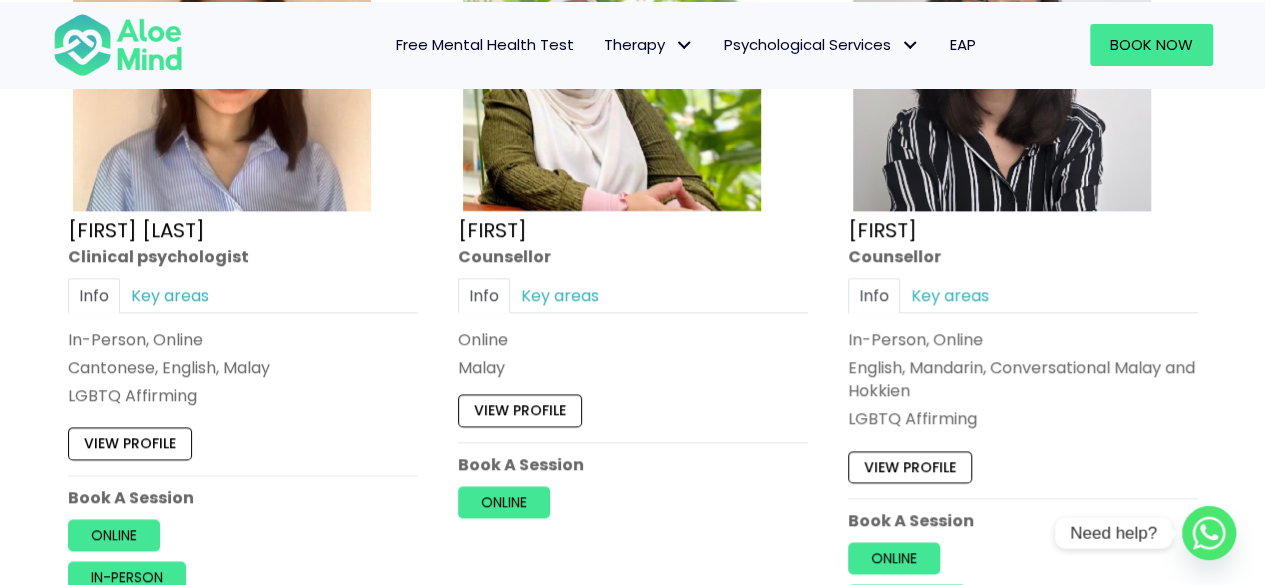 click on "Info
Key areas
In-Person, Online
Cantonese, English, Malay
LGBTQ Affirming
I can help with…
Depression, anxiety, stress, panic, anger, relationship, academic, phobias, trauma, self-development, family, in…" at bounding box center [243, 342] 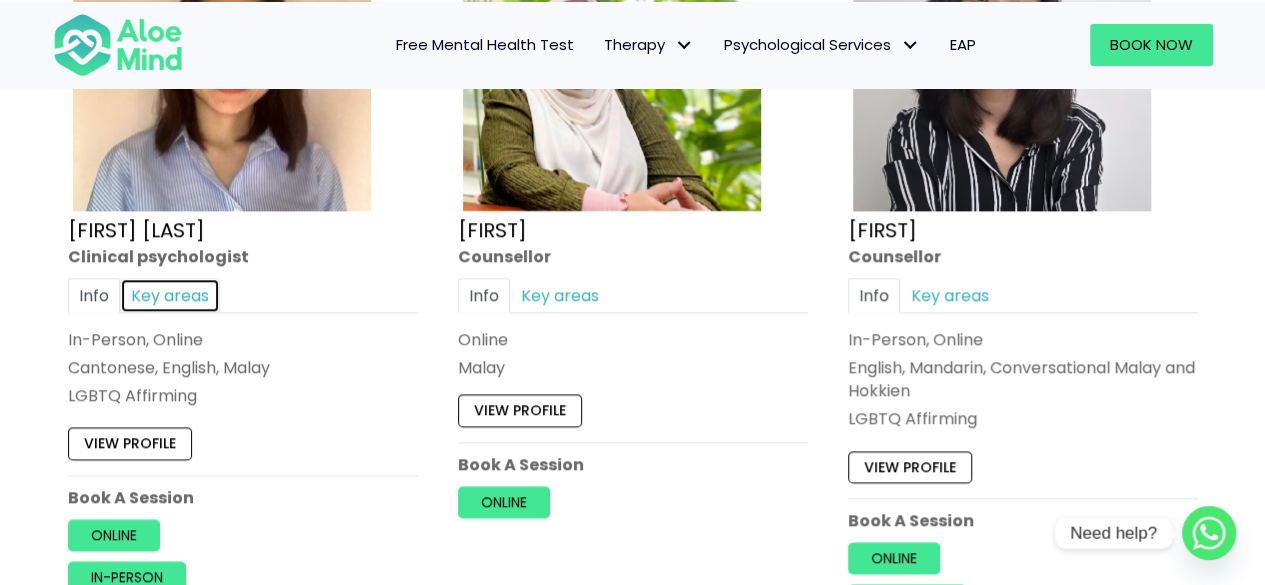 click on "Key areas" at bounding box center (170, 294) 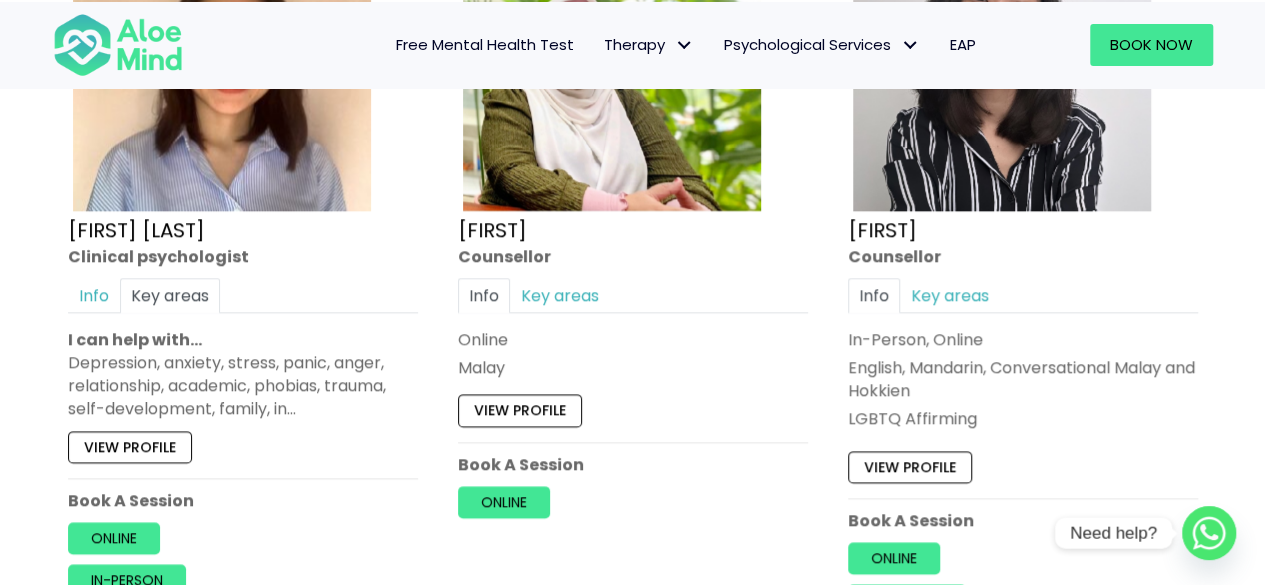 click on "Depression, anxiety, stress, panic, anger, relationship, academic, phobias, trauma, self-development, family, in…" at bounding box center [243, 386] 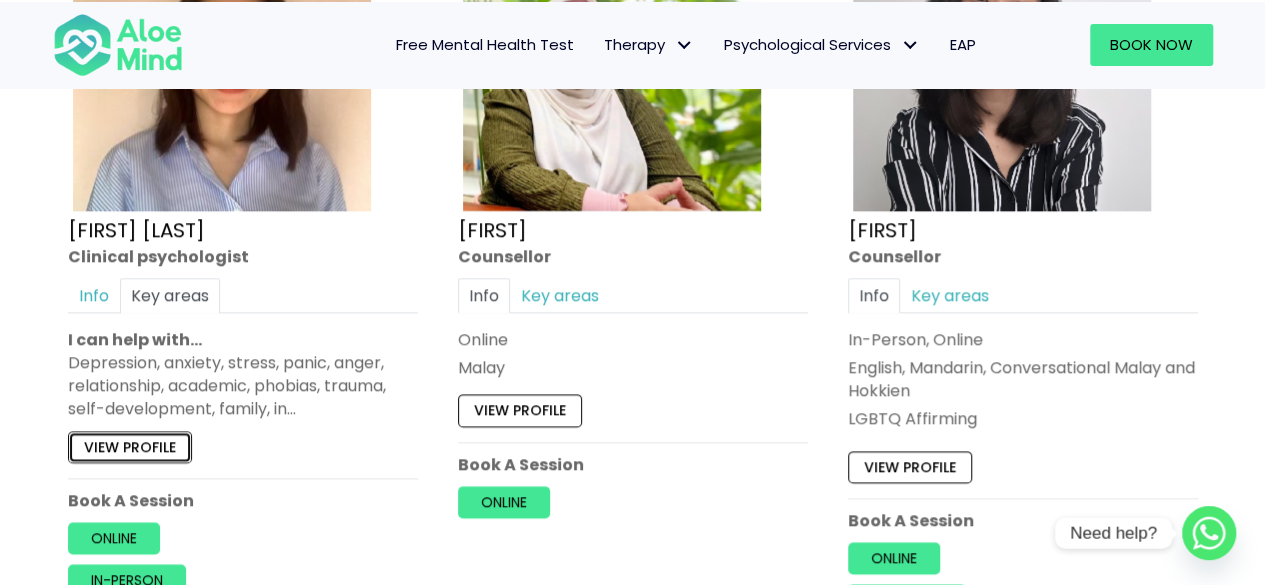 click on "View profile" at bounding box center (130, 446) 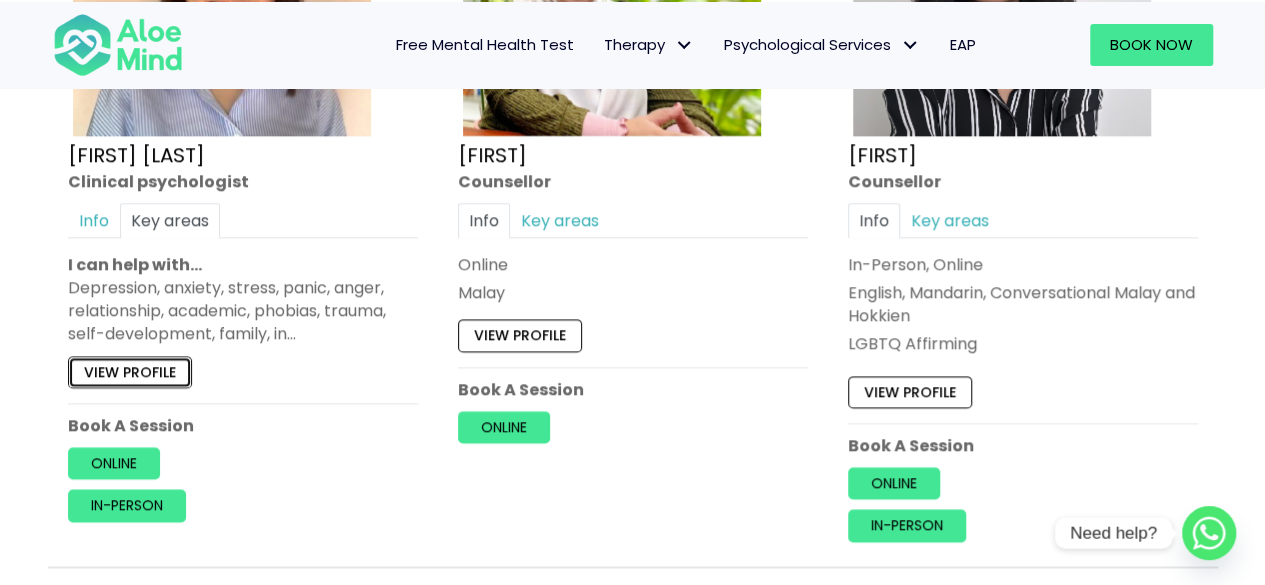 scroll, scrollTop: 1303, scrollLeft: 0, axis: vertical 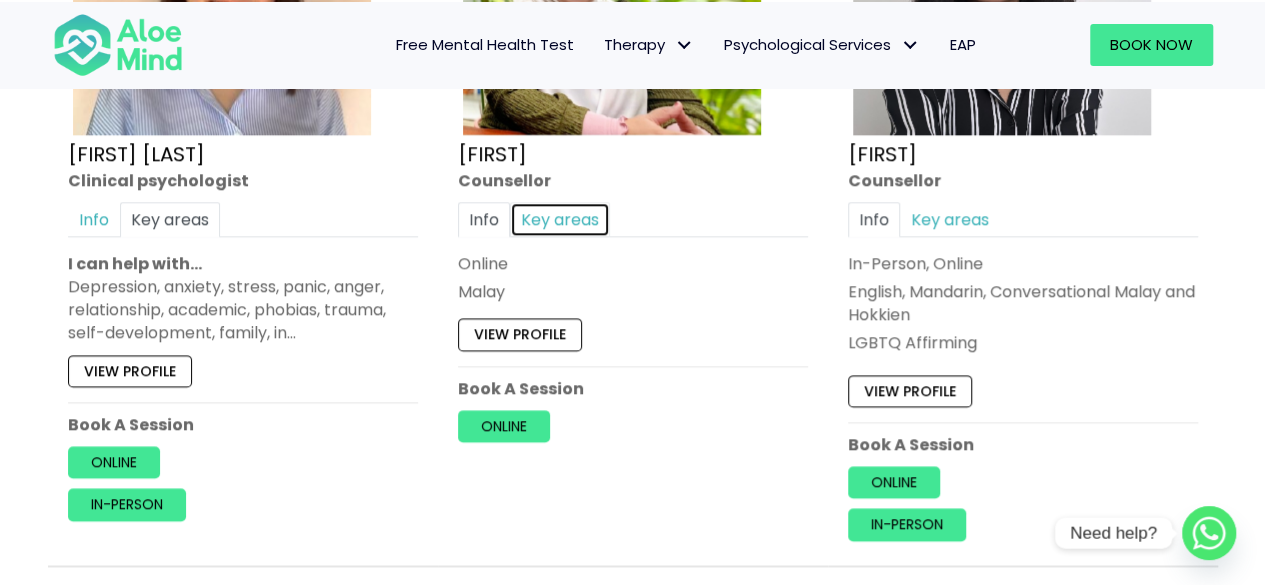click on "Key areas" at bounding box center [560, 218] 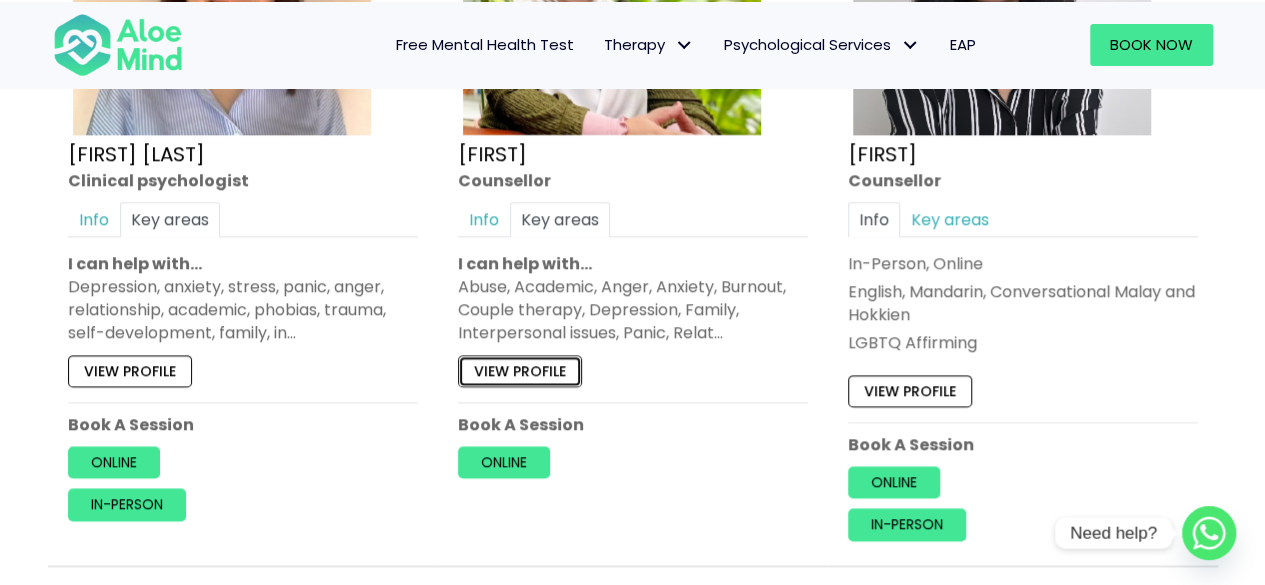 click on "View profile" at bounding box center [520, 370] 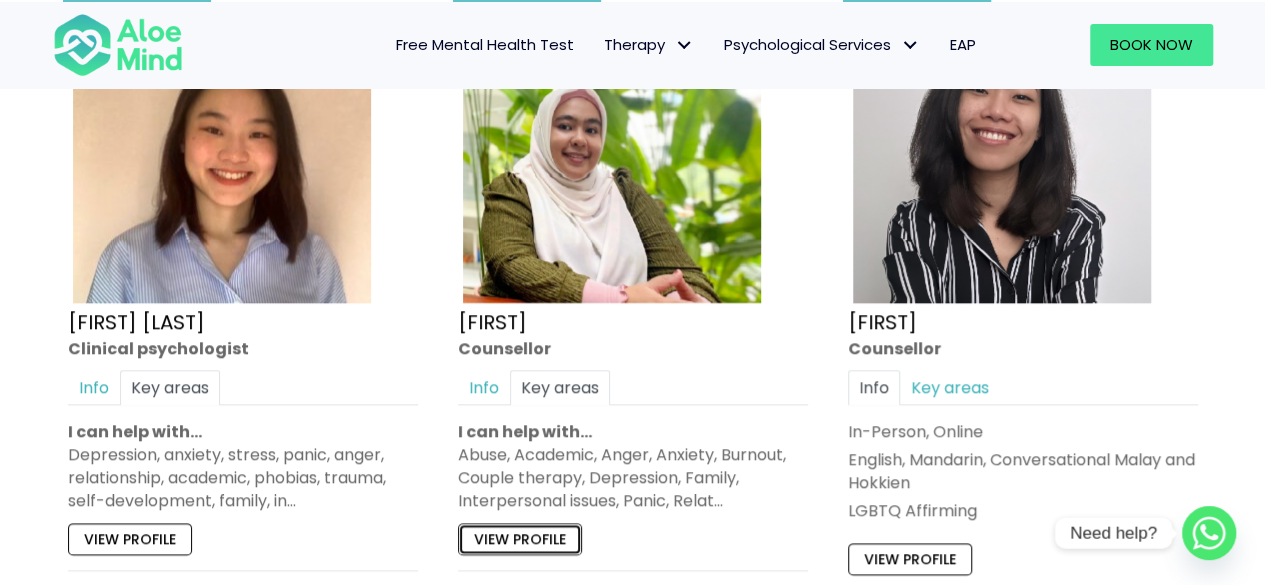 scroll, scrollTop: 1137, scrollLeft: 0, axis: vertical 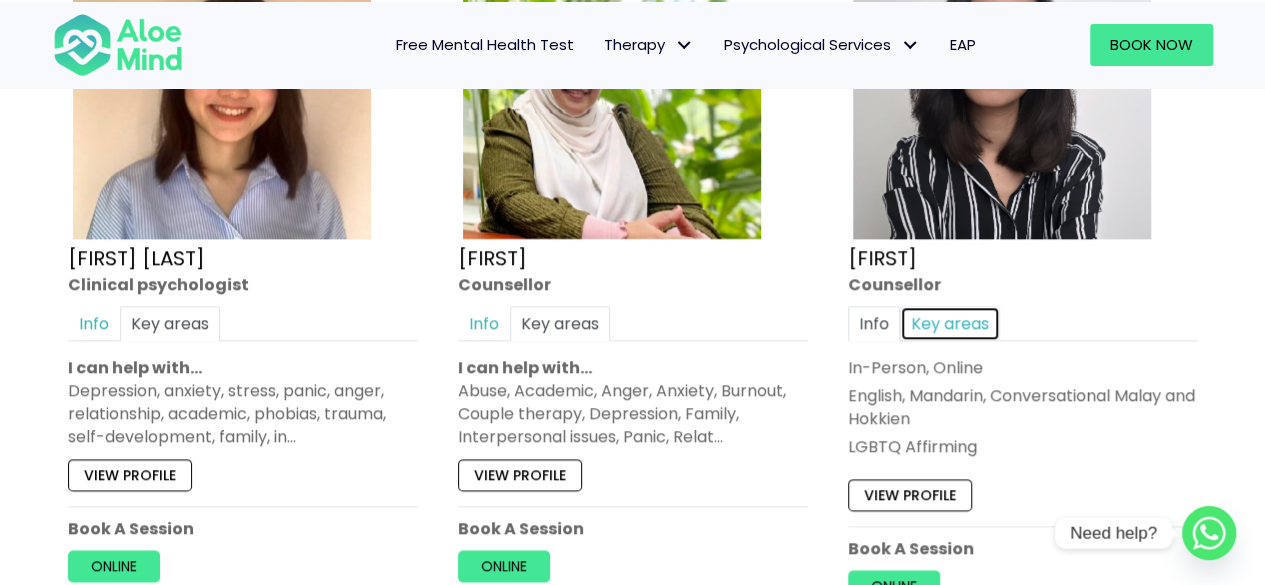 click on "Key areas" at bounding box center (950, 322) 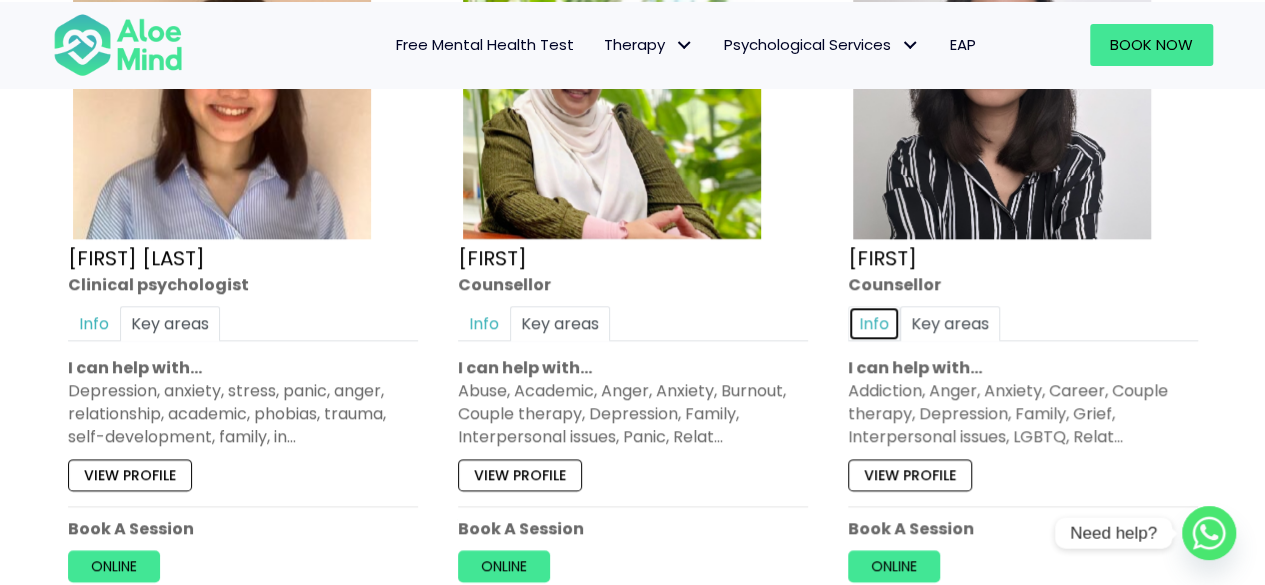 click on "Info" at bounding box center (874, 322) 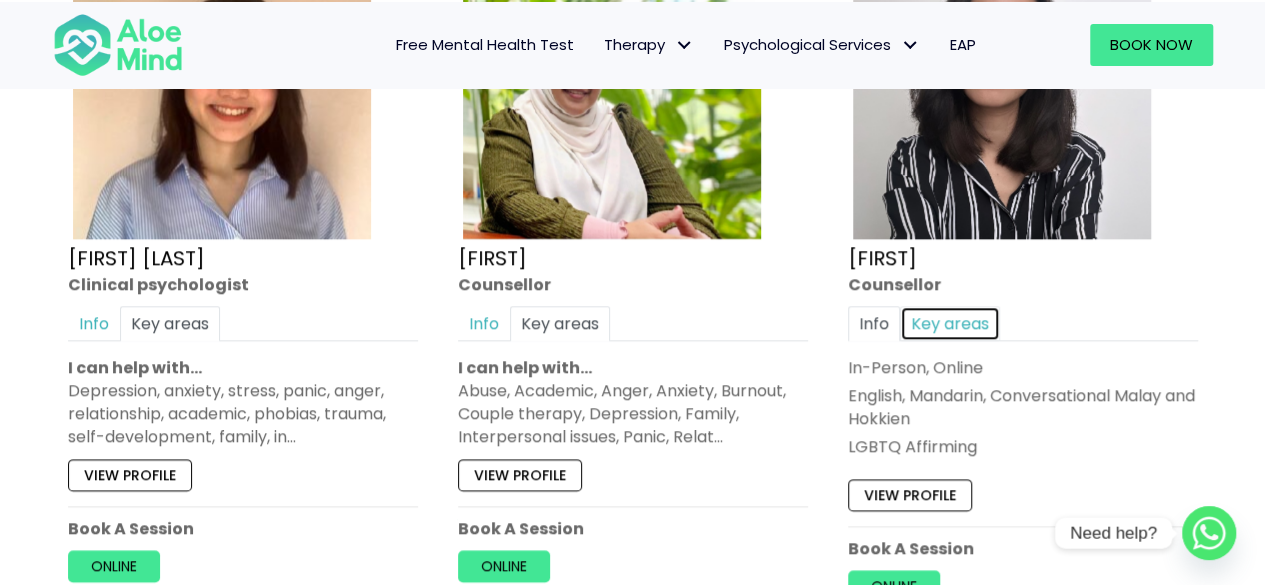 click on "Key areas" at bounding box center [950, 322] 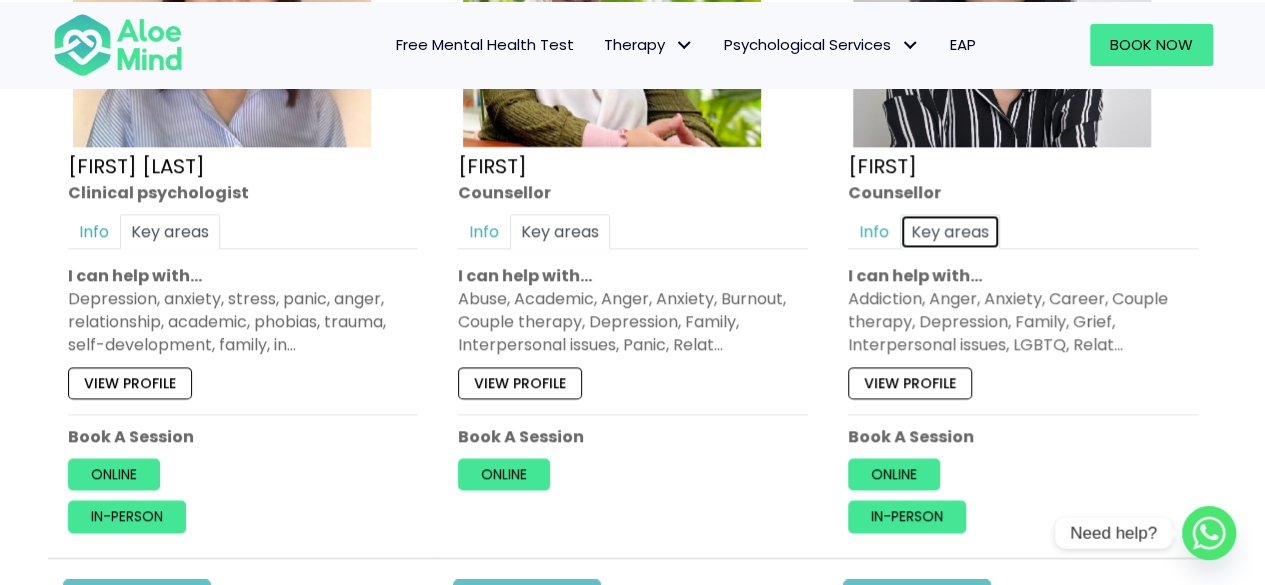 scroll, scrollTop: 1293, scrollLeft: 0, axis: vertical 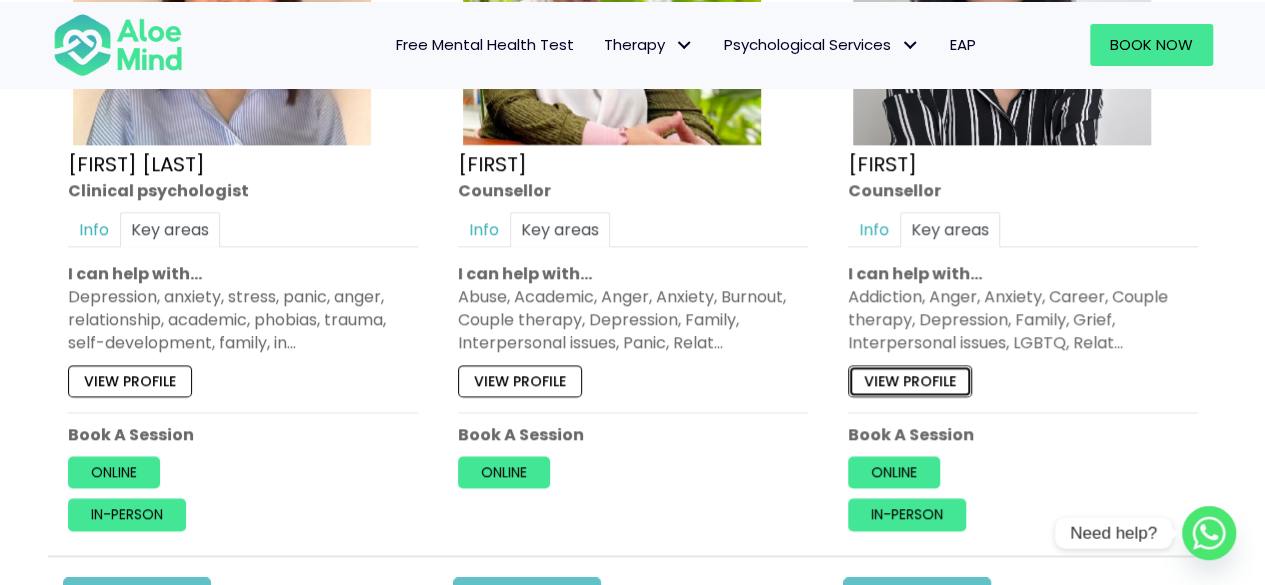 click on "View profile" at bounding box center [910, 380] 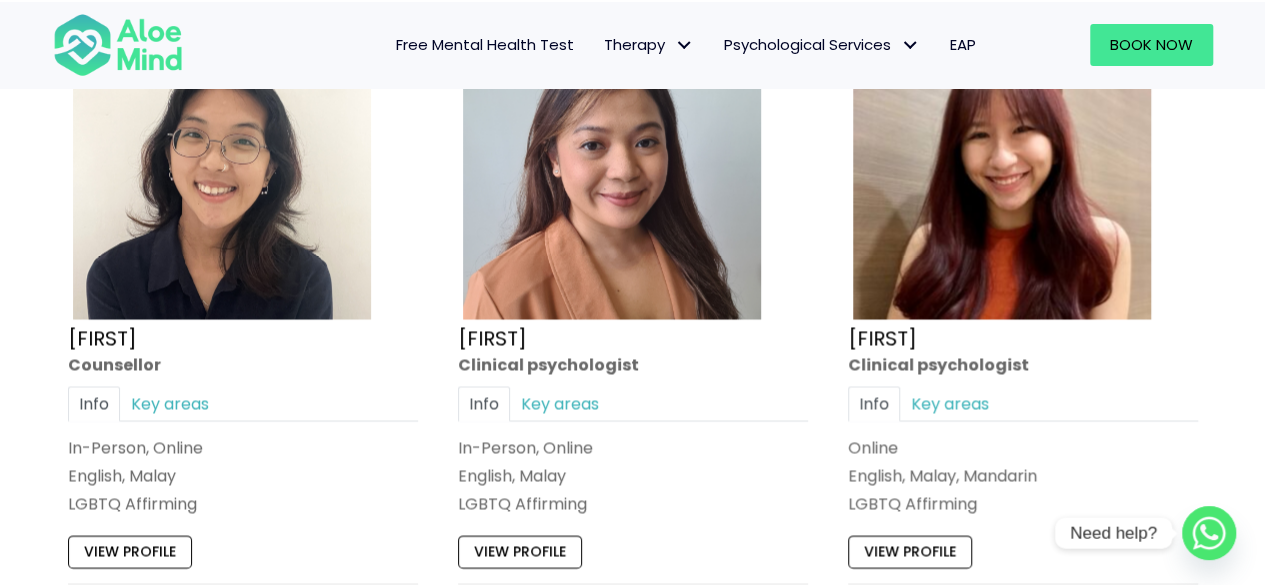 scroll, scrollTop: 1856, scrollLeft: 0, axis: vertical 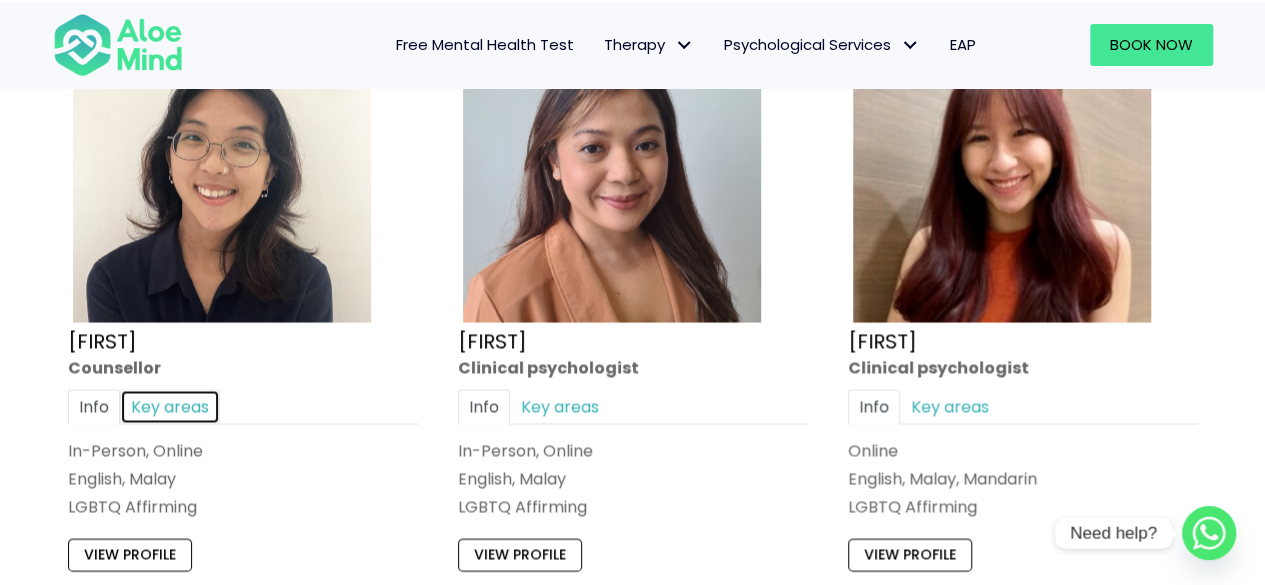 click on "Key areas" at bounding box center [170, 406] 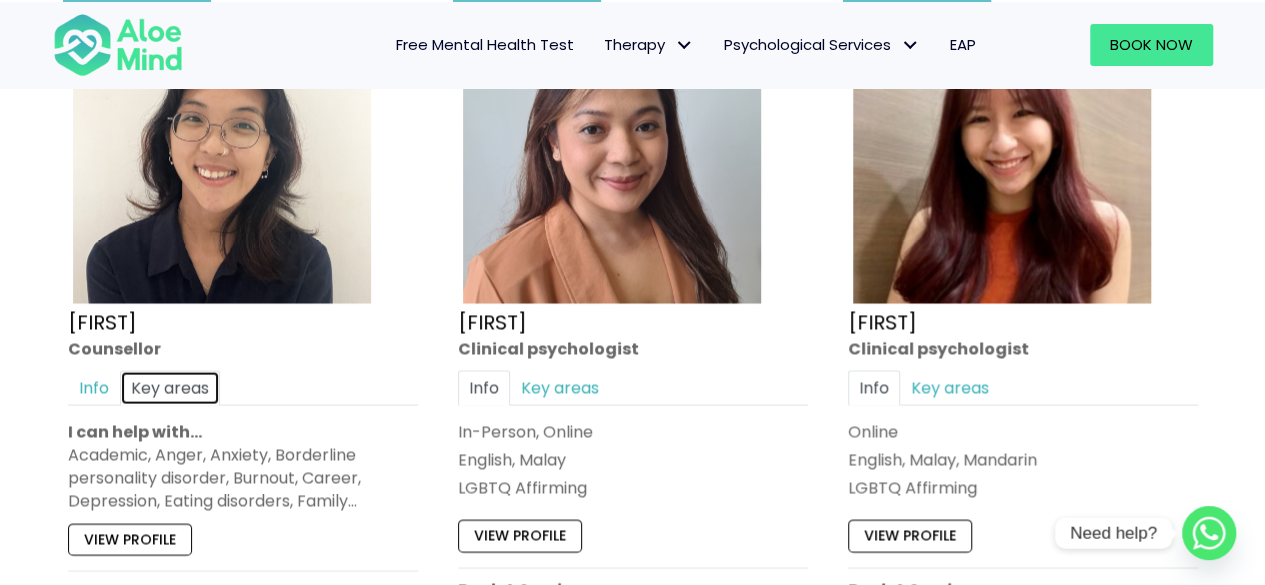 scroll, scrollTop: 1876, scrollLeft: 0, axis: vertical 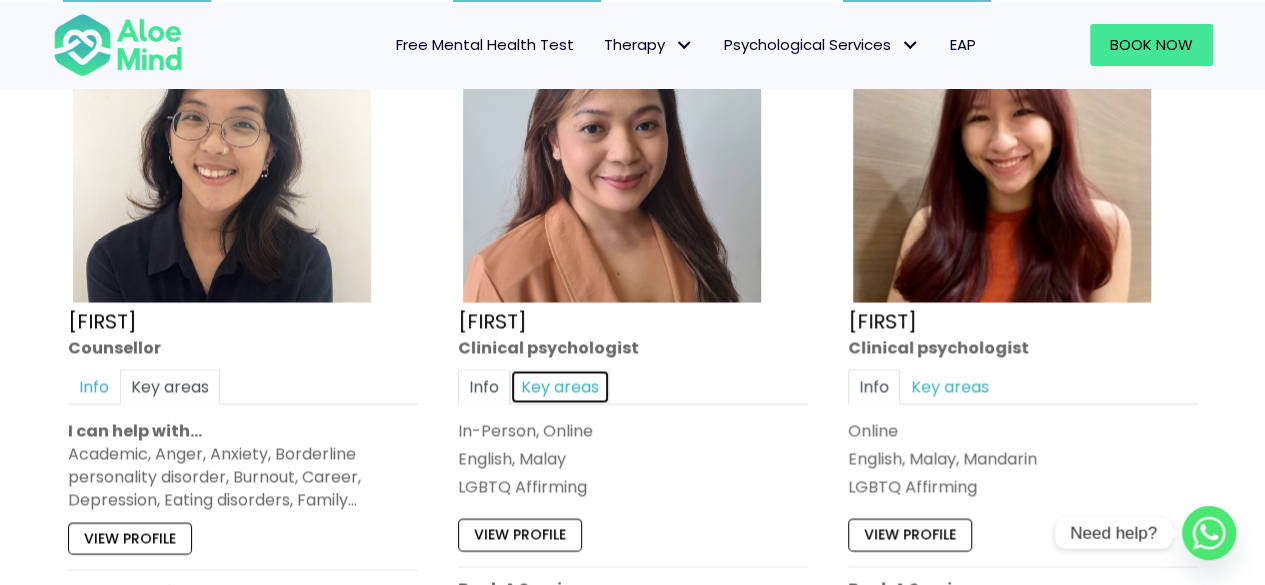 click on "Key areas" at bounding box center [560, 386] 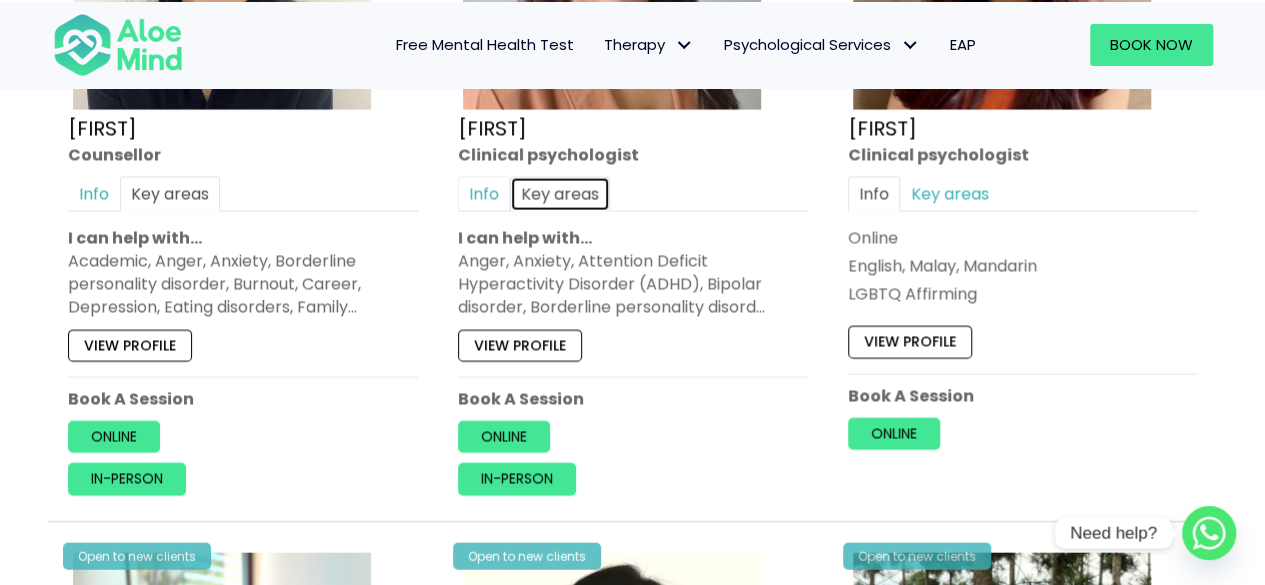 scroll, scrollTop: 2069, scrollLeft: 0, axis: vertical 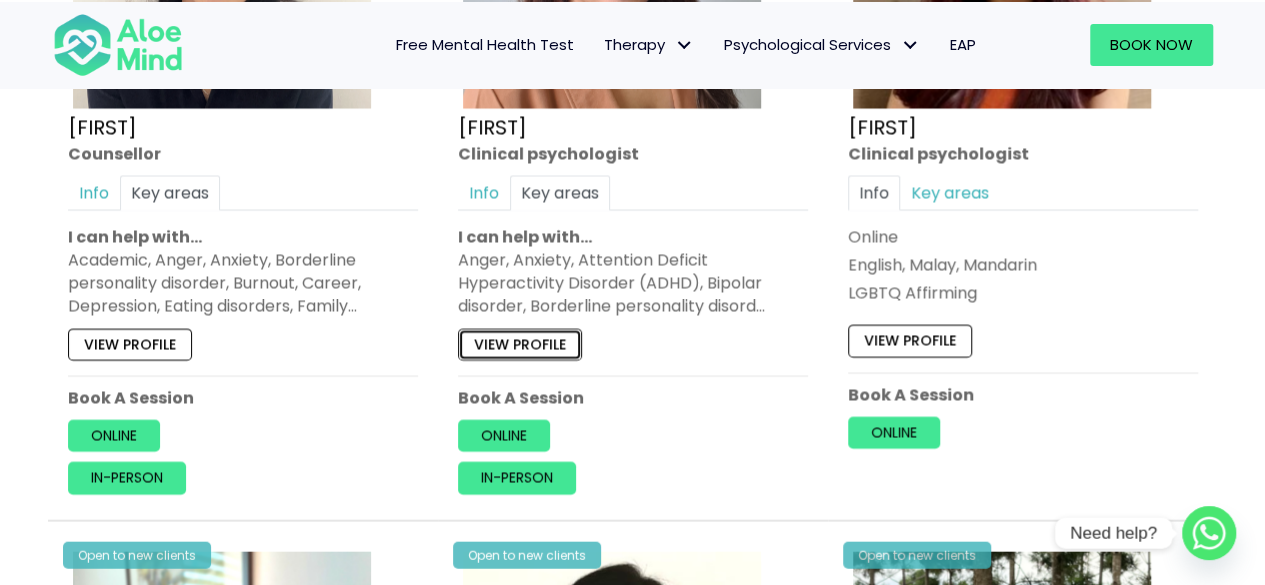 click on "View profile" at bounding box center (520, 345) 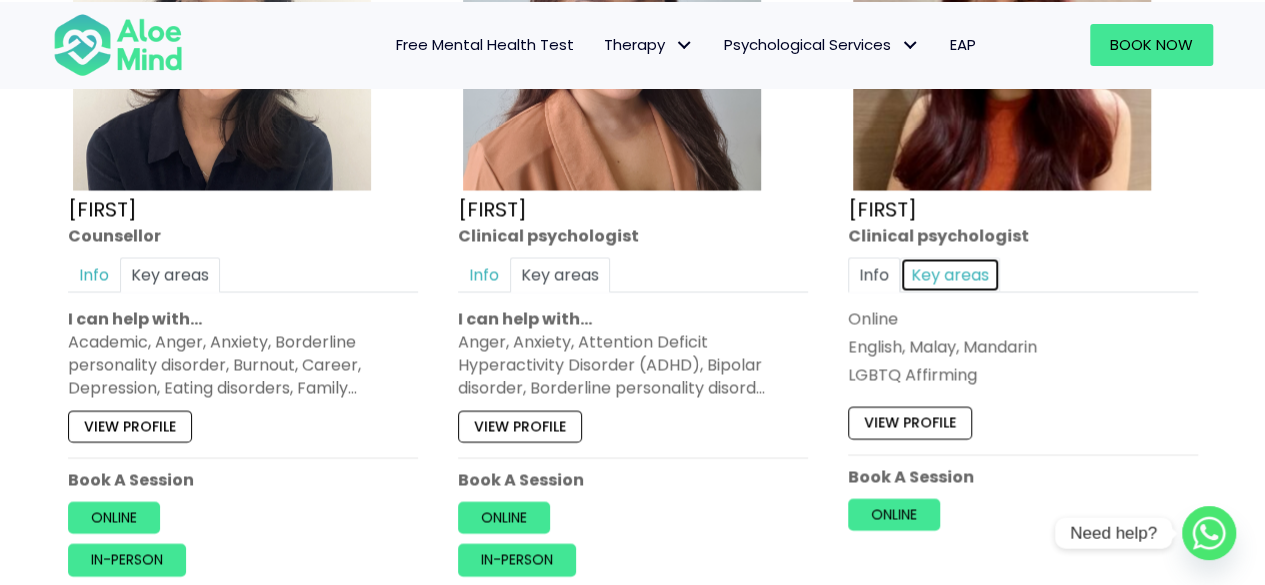 click on "Key areas" at bounding box center [950, 275] 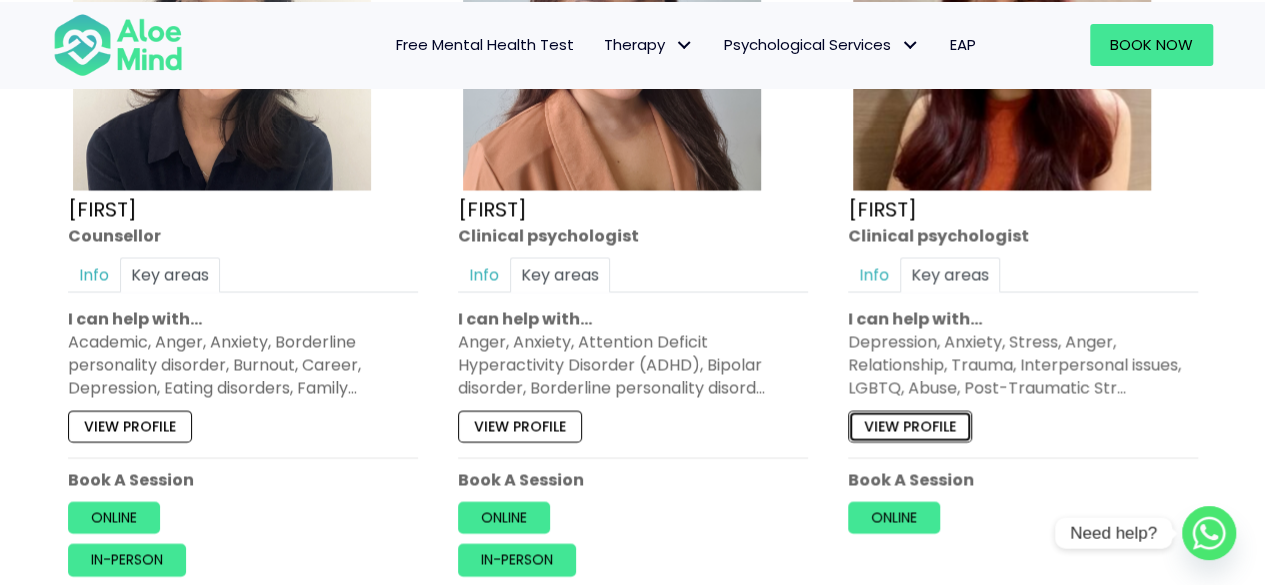 click on "View profile" at bounding box center [910, 427] 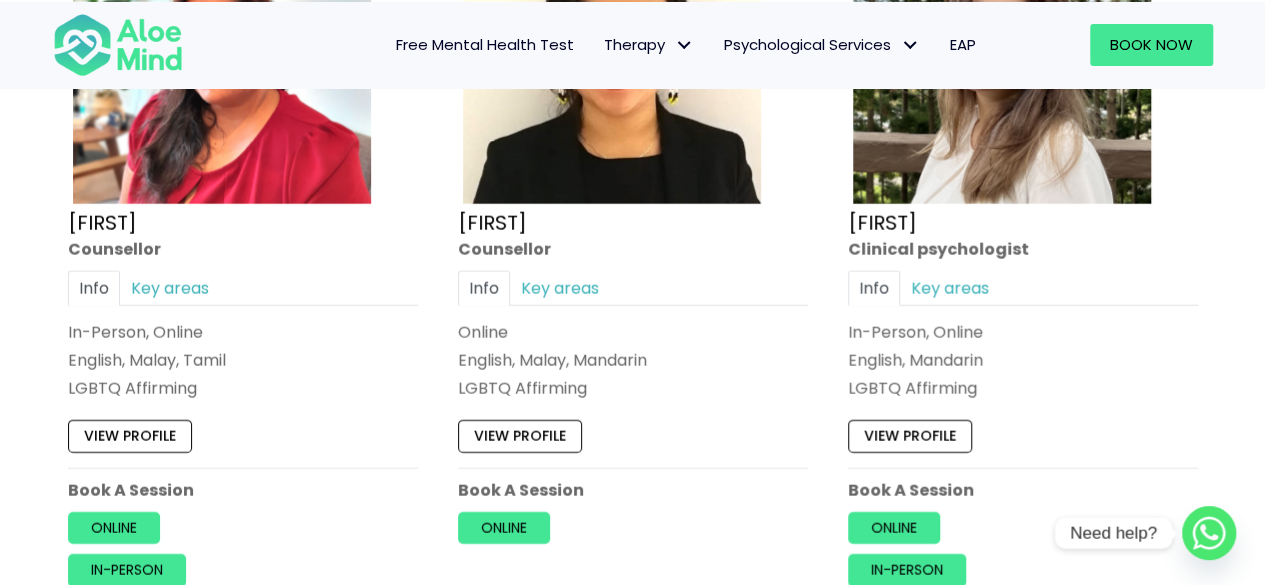 scroll, scrollTop: 2716, scrollLeft: 0, axis: vertical 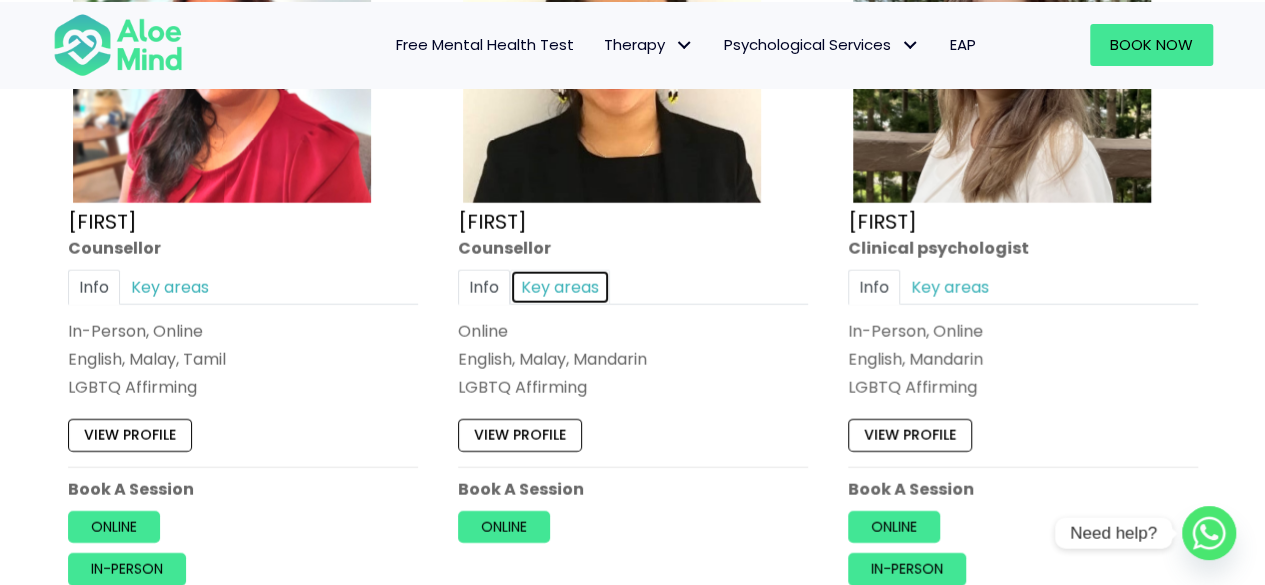 click on "Key areas" at bounding box center [560, 287] 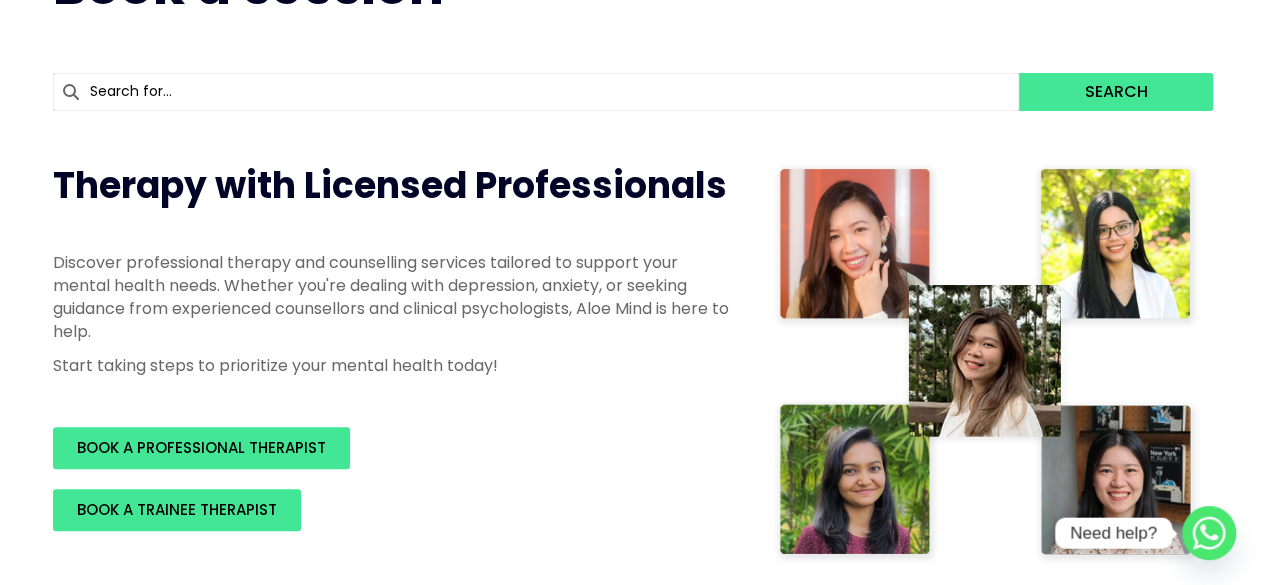 scroll, scrollTop: 0, scrollLeft: 0, axis: both 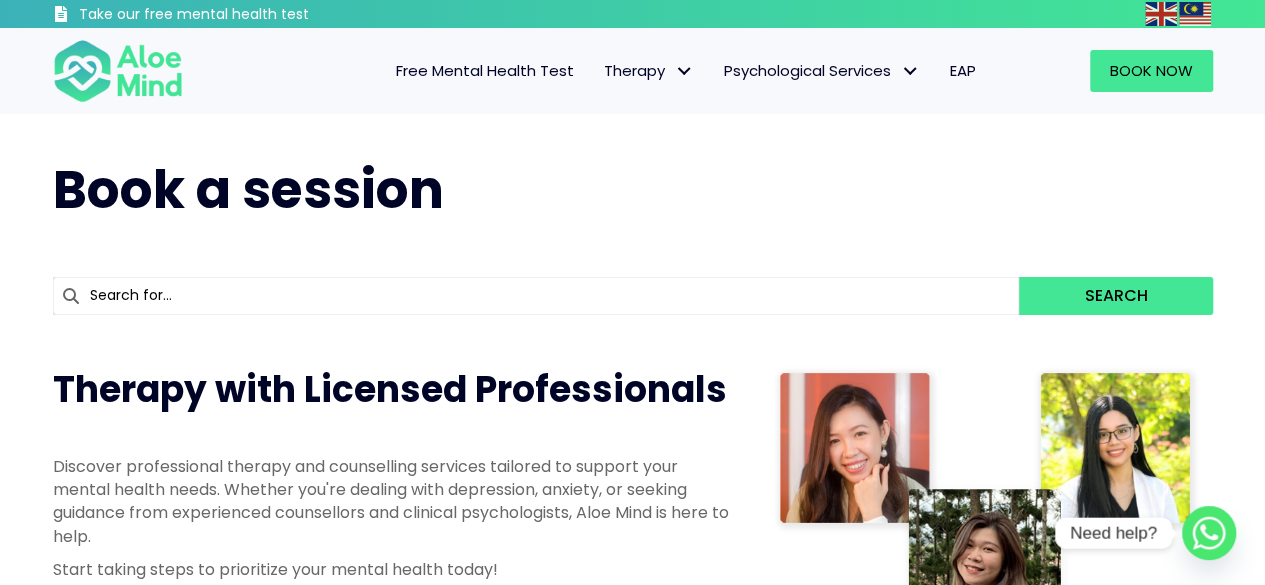 click on "Search" at bounding box center [633, 296] 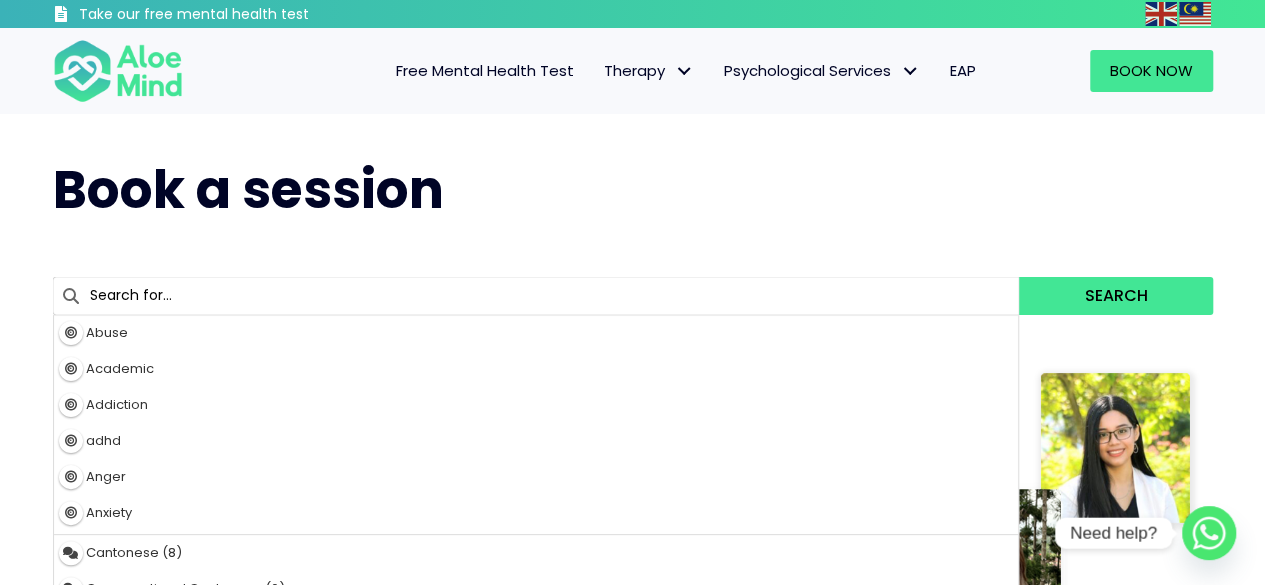 click at bounding box center [536, 296] 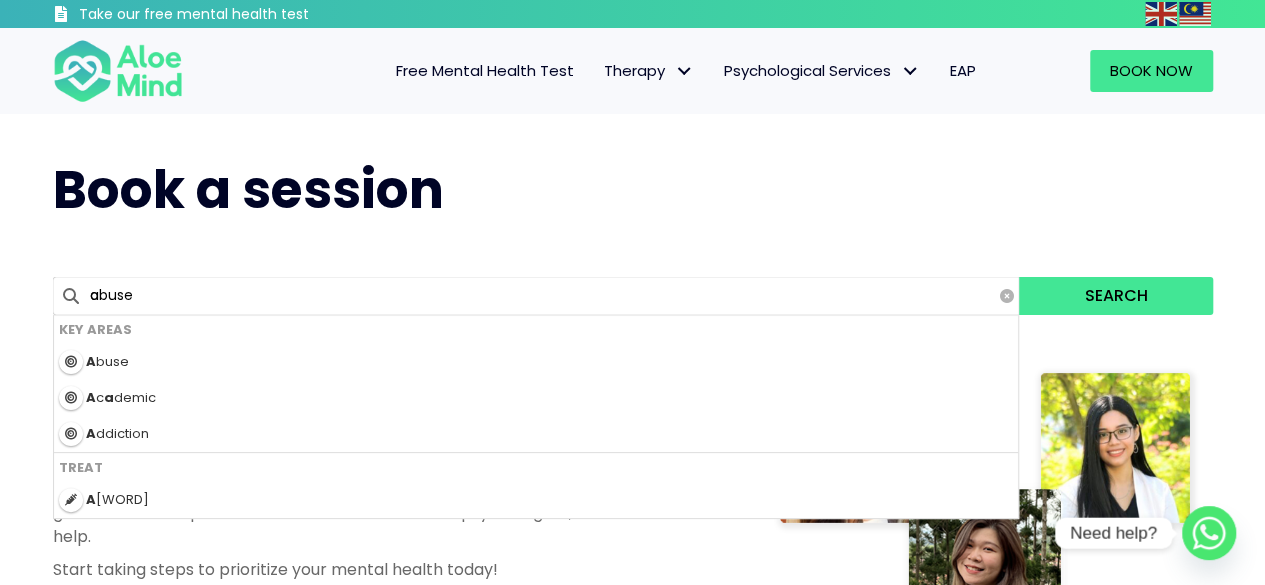 type on "ab" 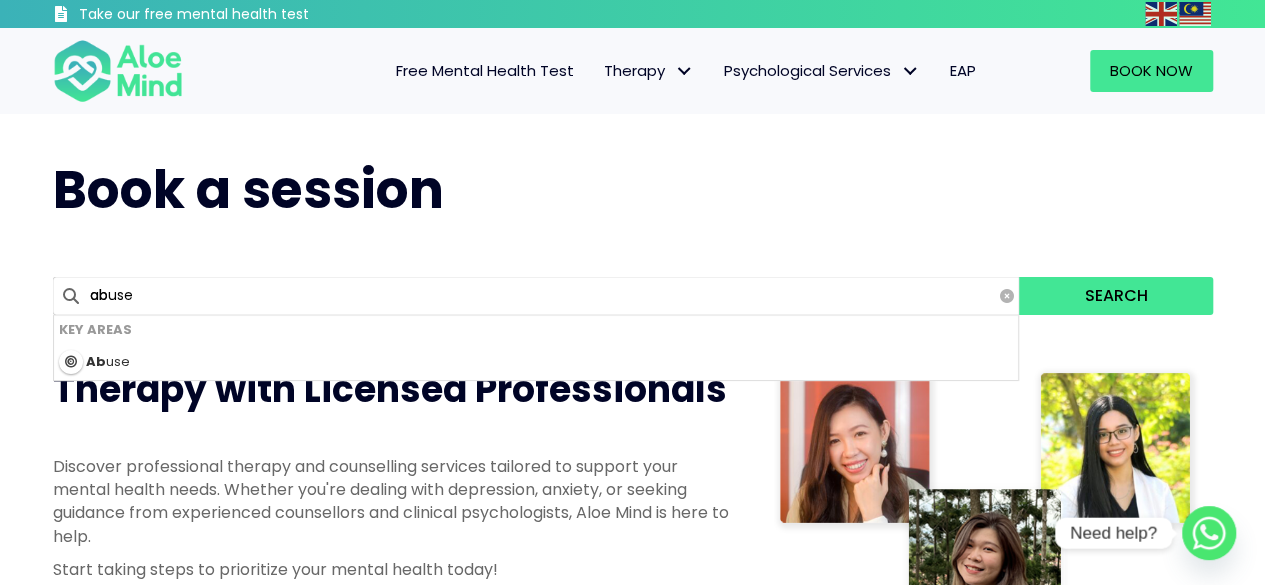 type 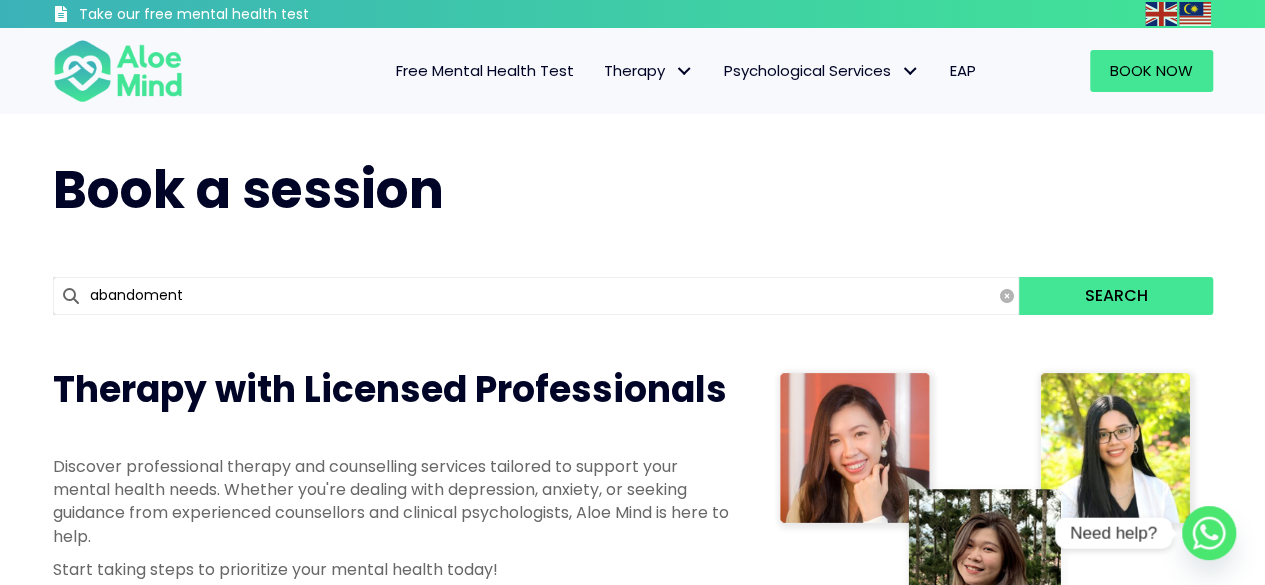 type on "abandoment" 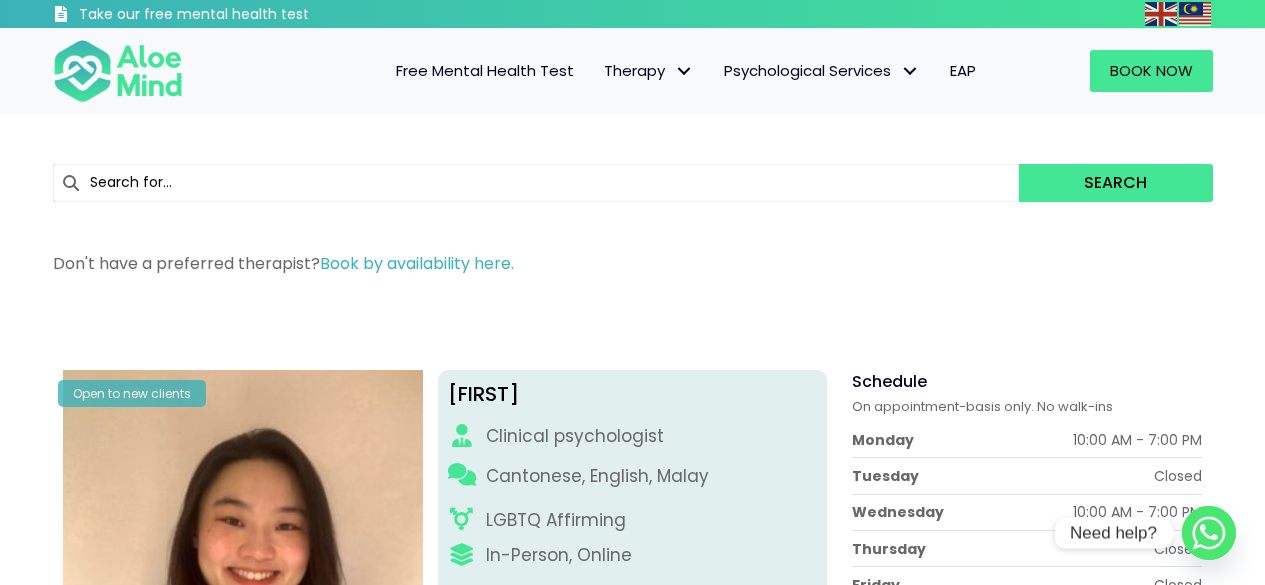 scroll, scrollTop: 0, scrollLeft: 0, axis: both 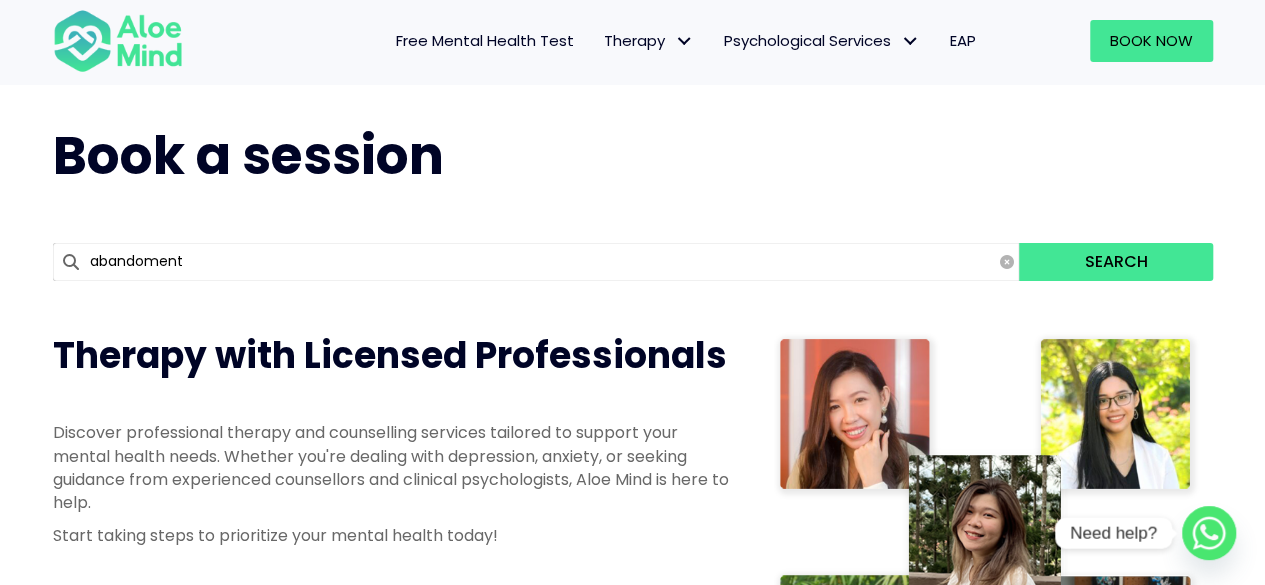 click on "abandoment" at bounding box center (536, 262) 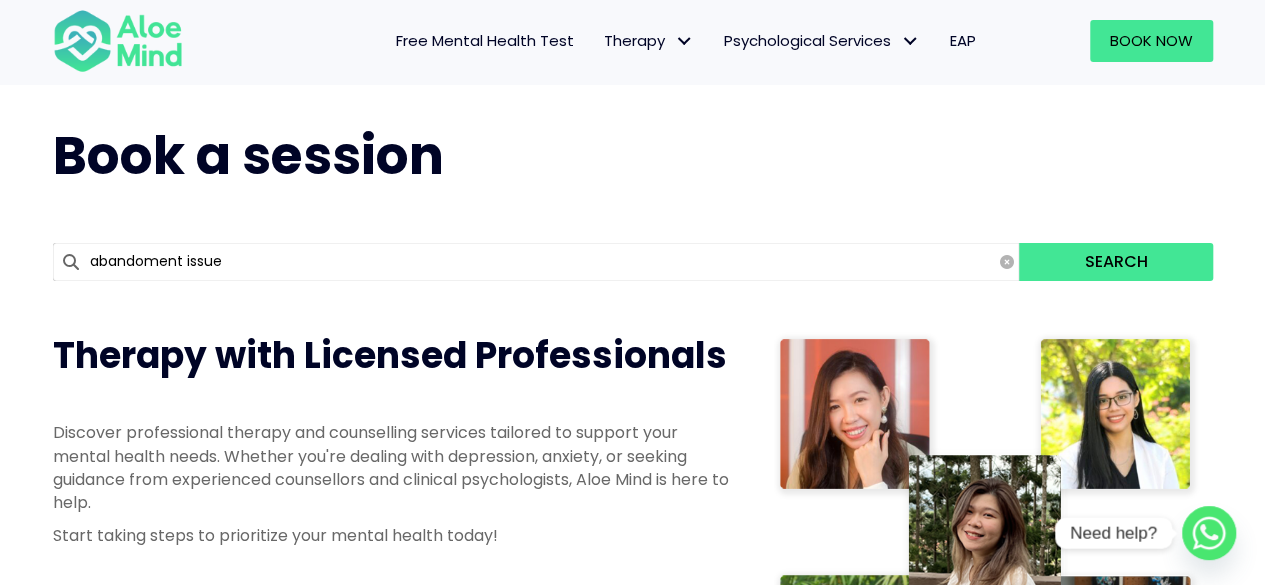 type on "abandoment issue" 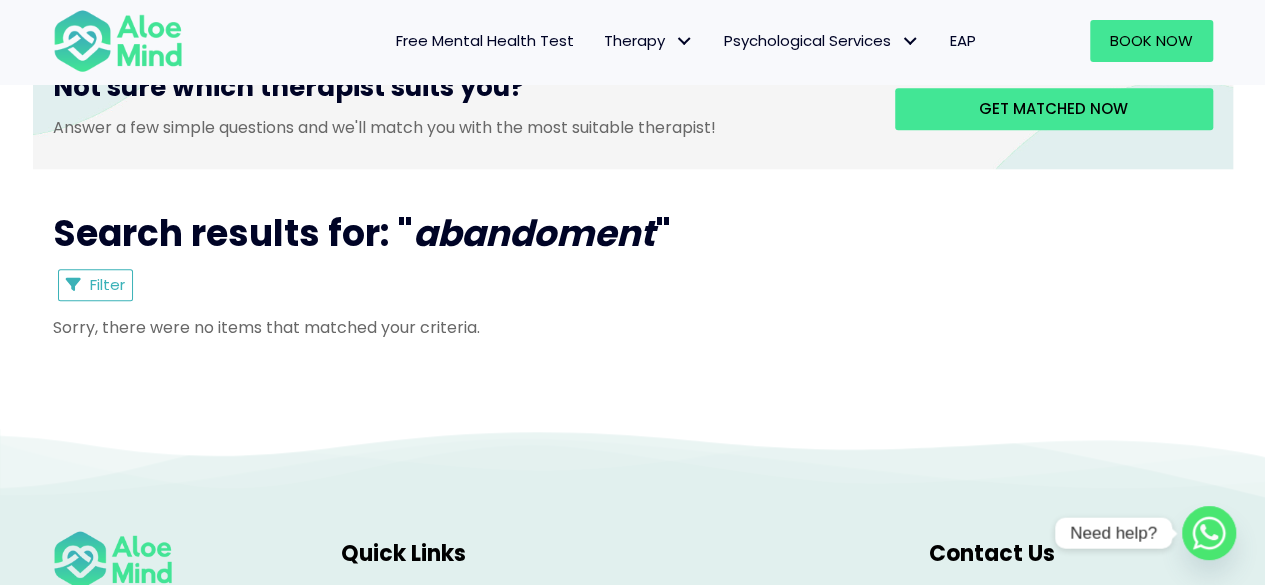 scroll, scrollTop: 0, scrollLeft: 0, axis: both 